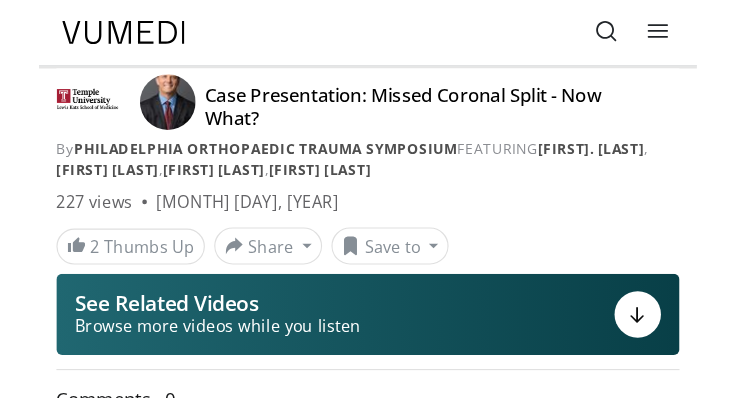 scroll, scrollTop: 0, scrollLeft: 0, axis: both 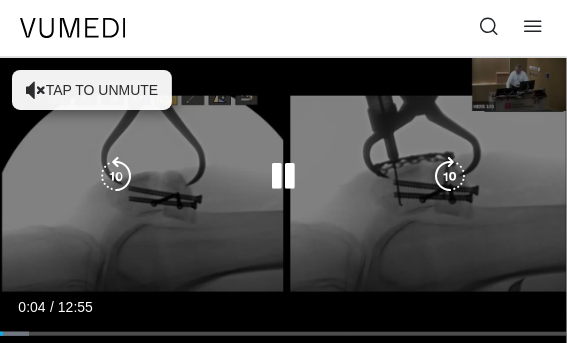 click on "Tap to unmute" at bounding box center [92, 90] 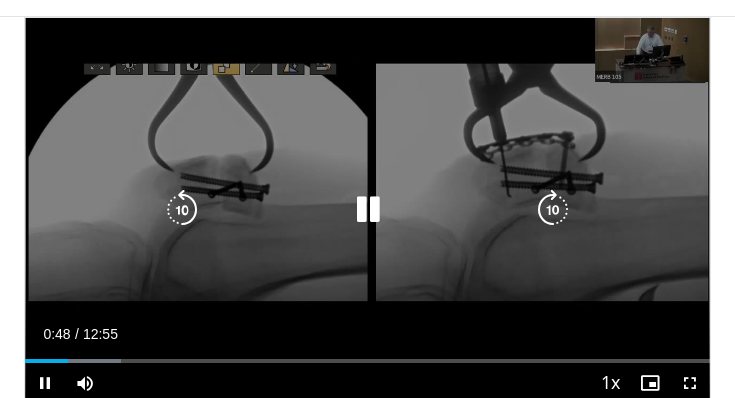 scroll, scrollTop: 41, scrollLeft: 0, axis: vertical 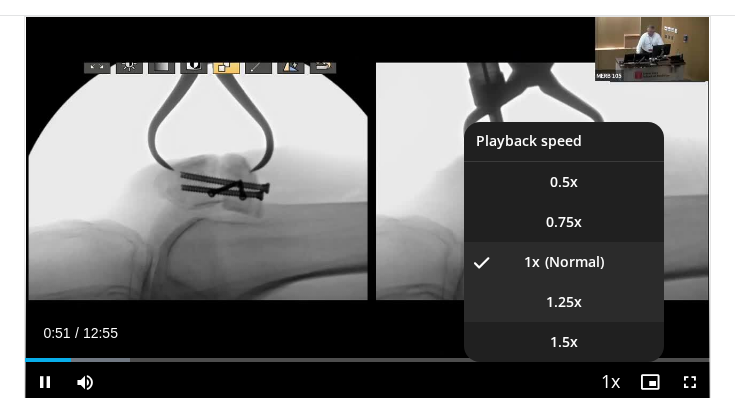 click on "1.25x" at bounding box center [564, 302] 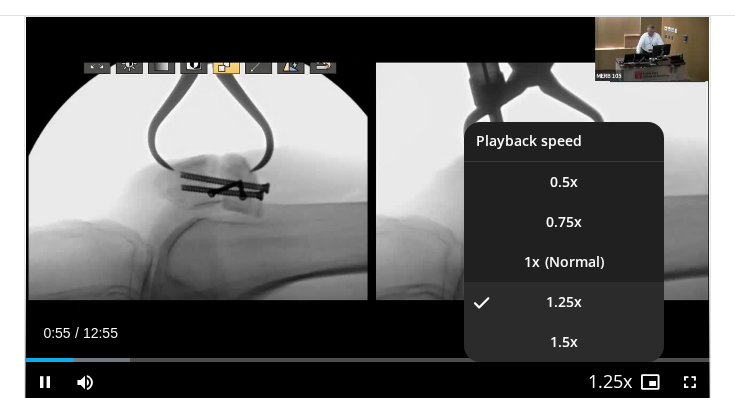 click on "1.5x" at bounding box center (564, 342) 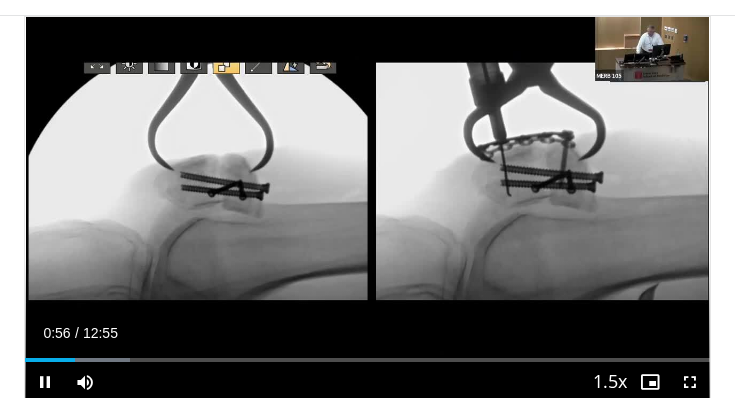 scroll, scrollTop: 44, scrollLeft: 0, axis: vertical 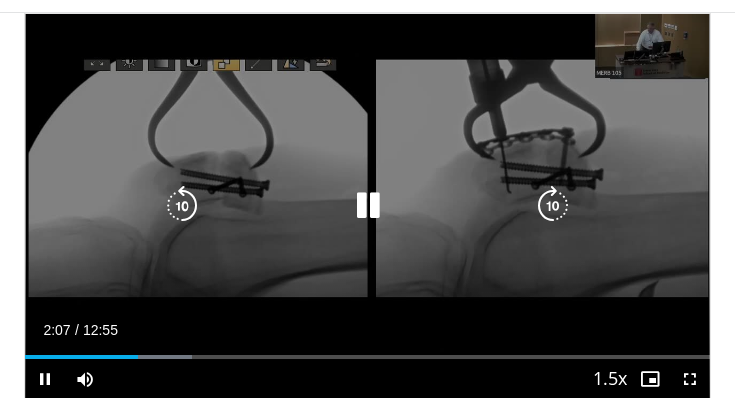 click at bounding box center [553, 206] 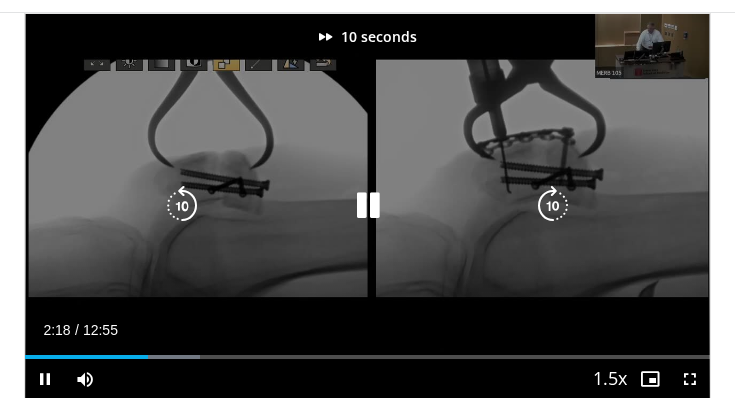 click at bounding box center [553, 206] 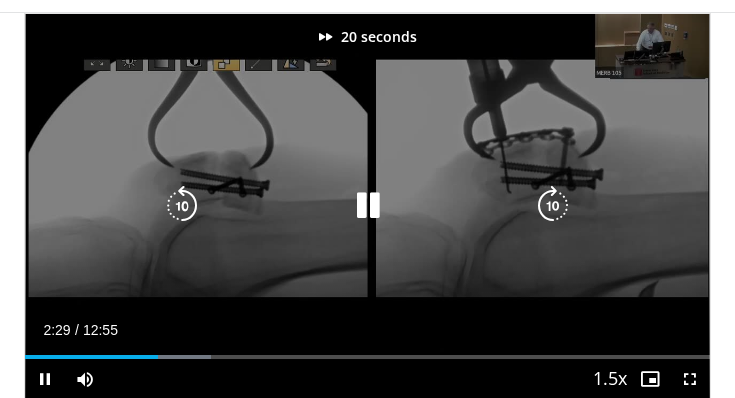 click at bounding box center [553, 206] 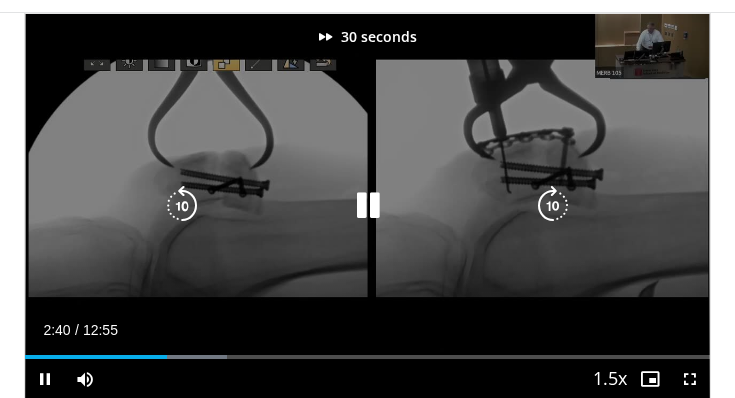 click at bounding box center (553, 206) 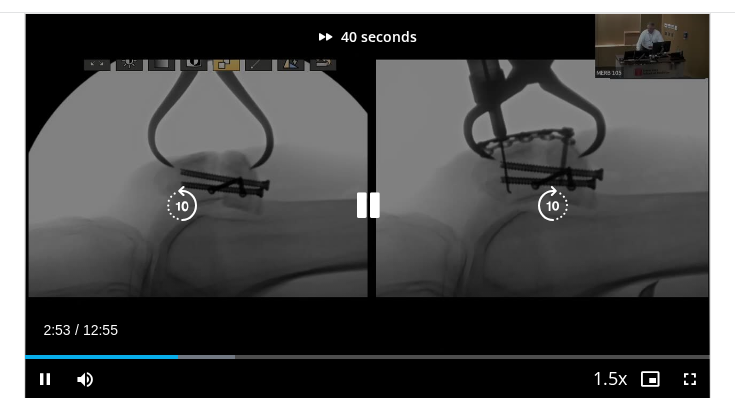 click at bounding box center [553, 206] 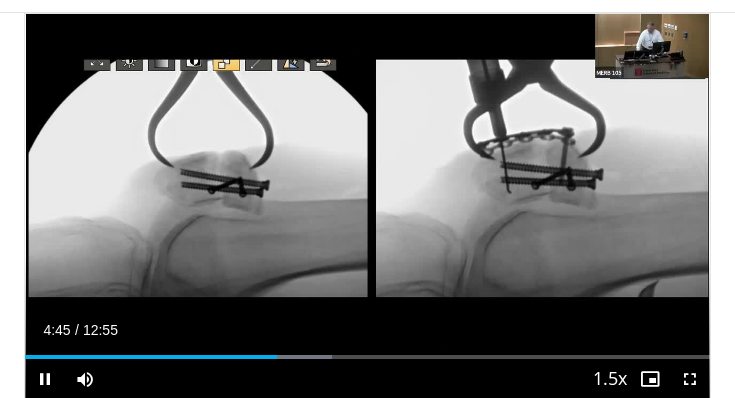 click on "50 seconds
Tap to unmute" at bounding box center [367, 206] 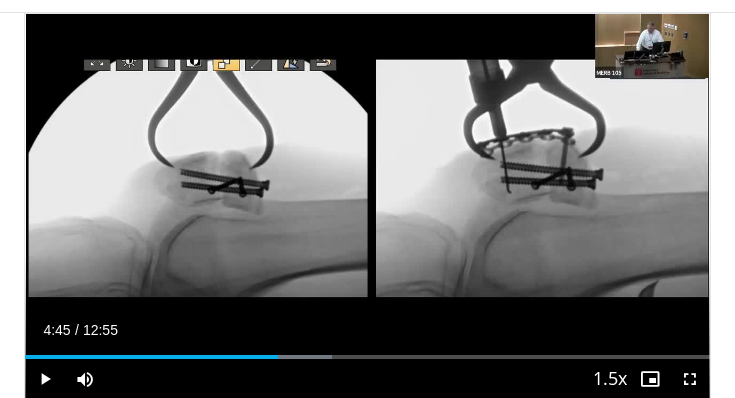 click on "50 seconds
Tap to unmute" at bounding box center (367, 206) 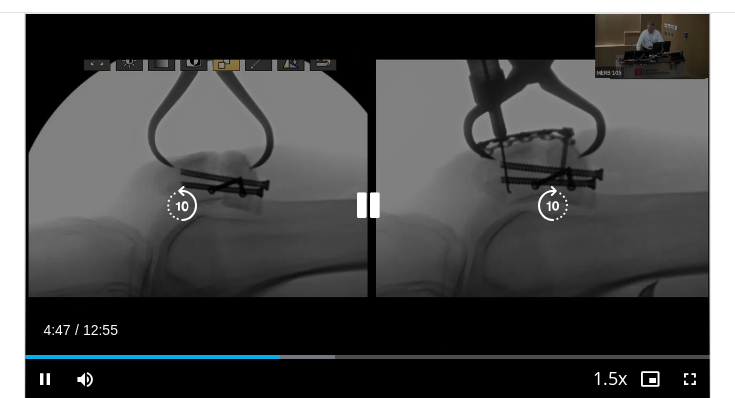 click at bounding box center (553, 206) 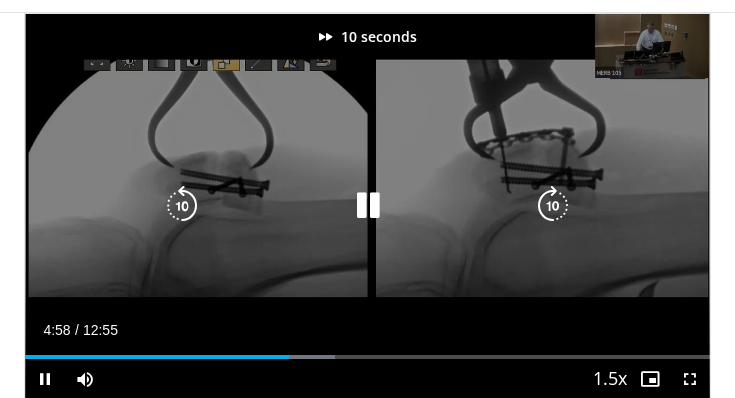 click at bounding box center (553, 206) 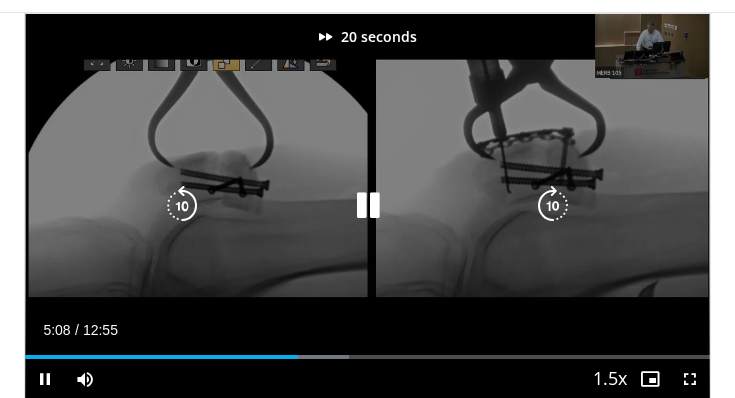 click at bounding box center (553, 206) 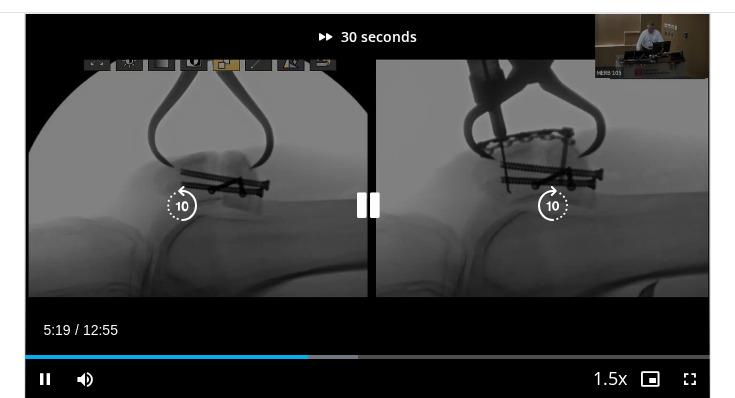 click at bounding box center (553, 206) 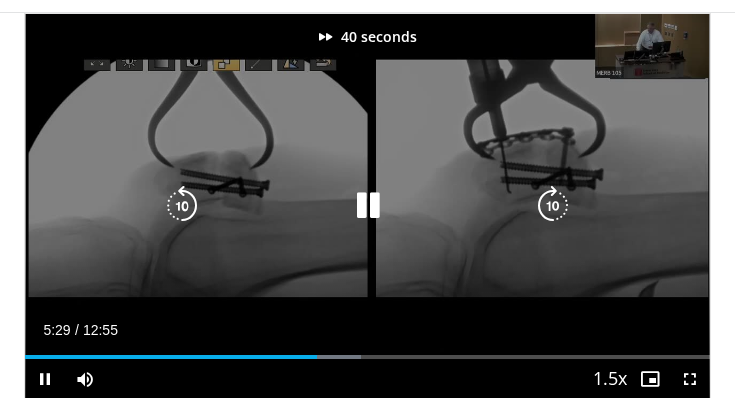 click at bounding box center (553, 206) 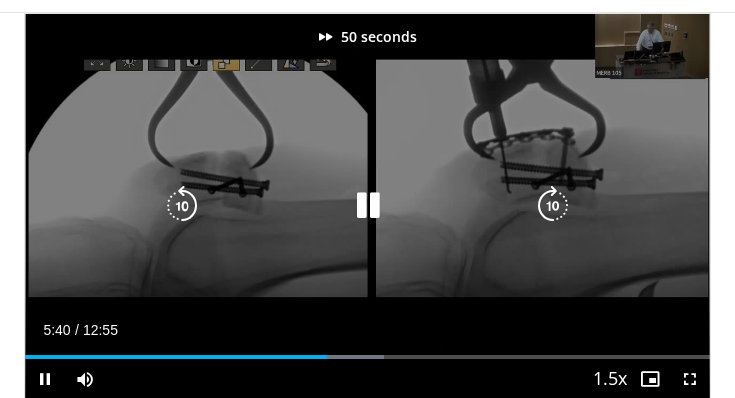 click at bounding box center [553, 206] 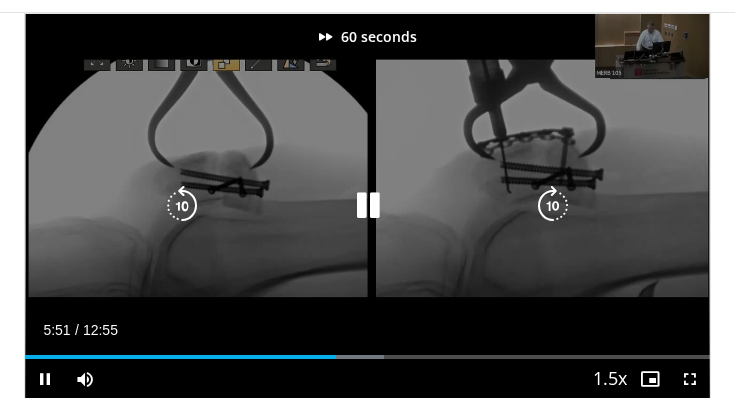click at bounding box center (553, 206) 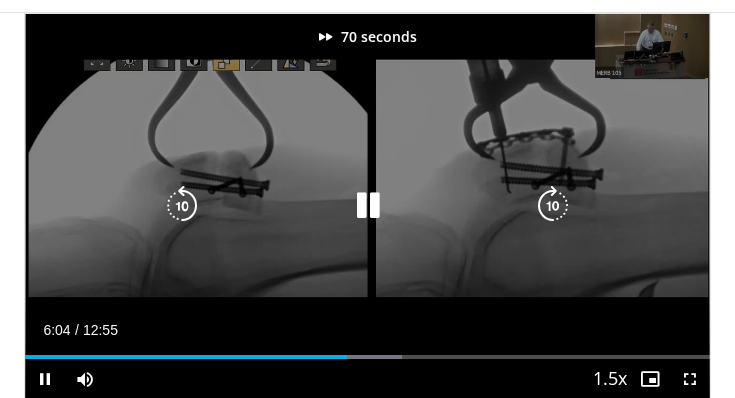 click at bounding box center [553, 206] 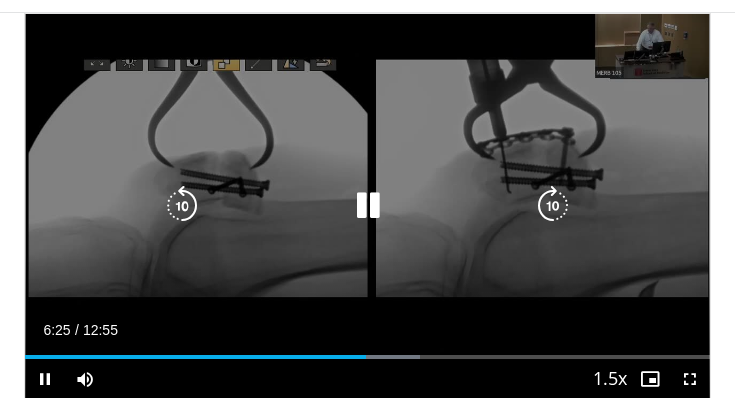 click at bounding box center [553, 206] 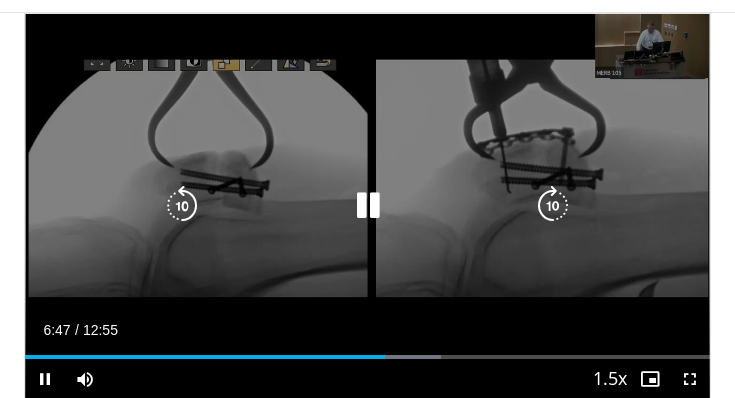 click on "10 seconds
Tap to unmute" at bounding box center [367, 206] 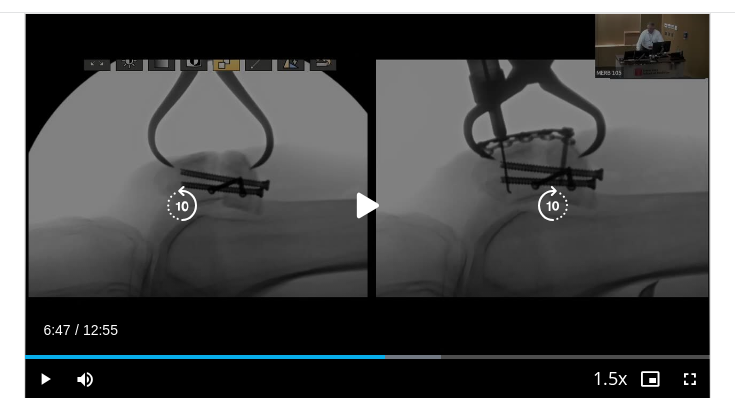 click on "10 seconds
Tap to unmute" at bounding box center [367, 206] 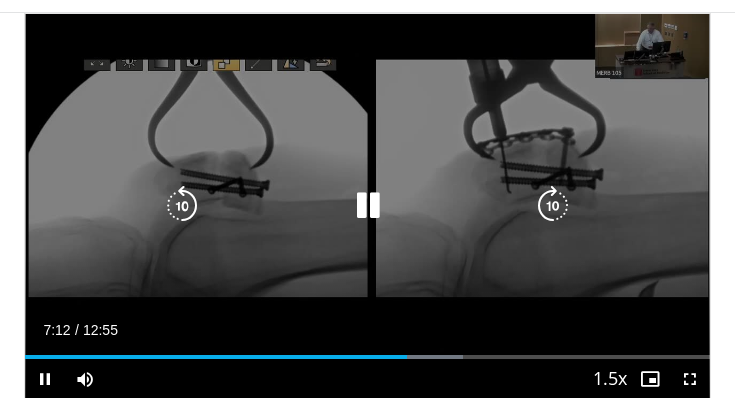 click at bounding box center [553, 206] 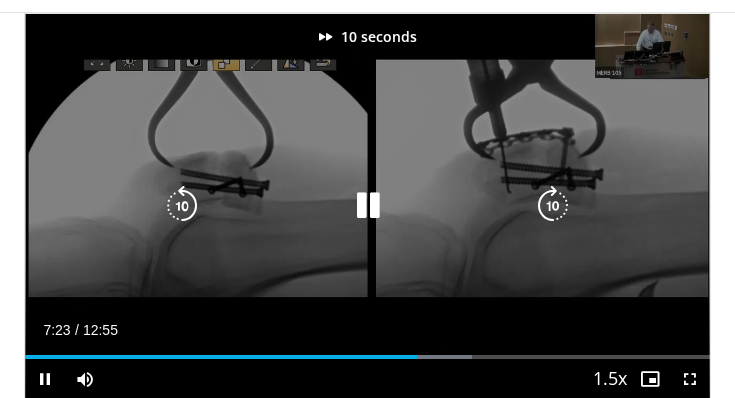 click at bounding box center [553, 206] 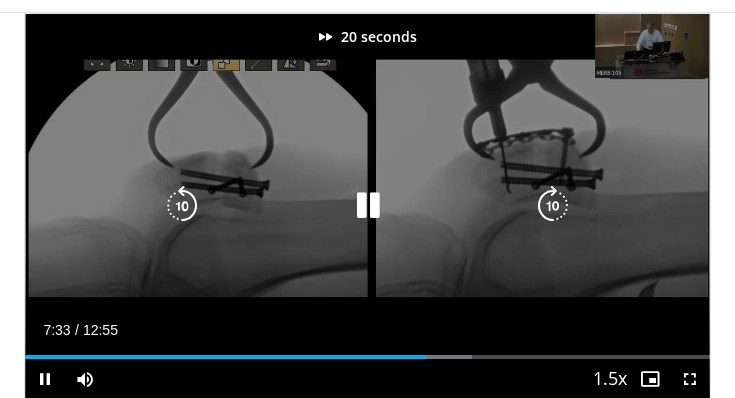 click at bounding box center (553, 206) 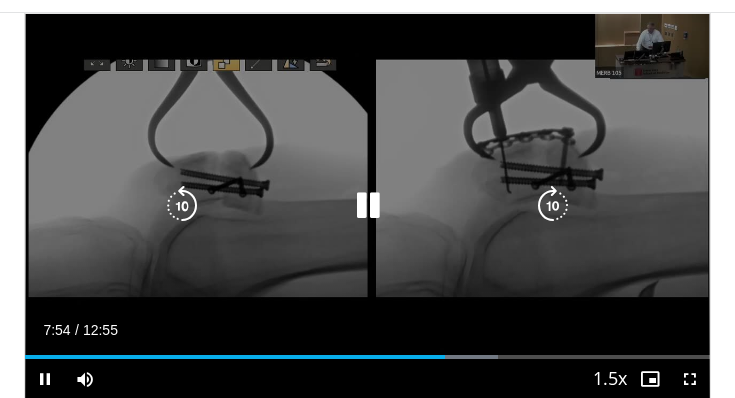 click on "30 seconds
Tap to unmute" at bounding box center (367, 206) 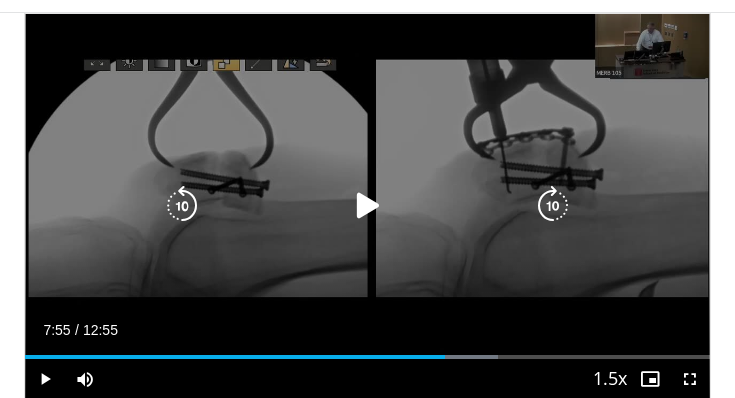 click on "30 seconds
Tap to unmute" at bounding box center (367, 206) 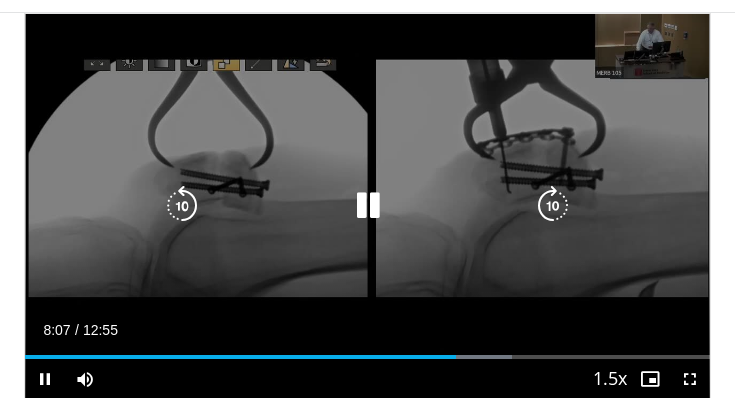 click at bounding box center [553, 206] 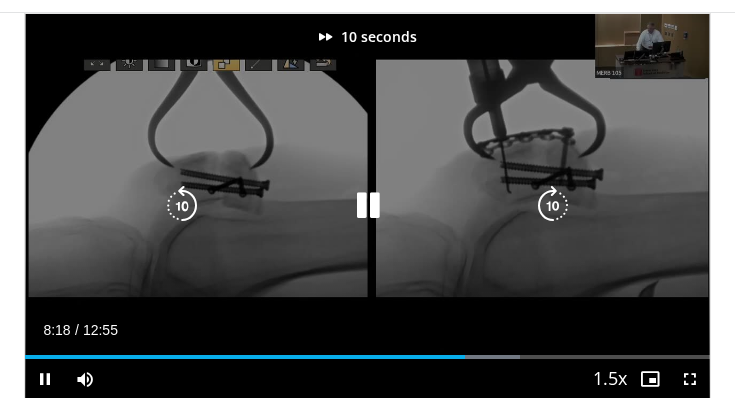 click at bounding box center [553, 206] 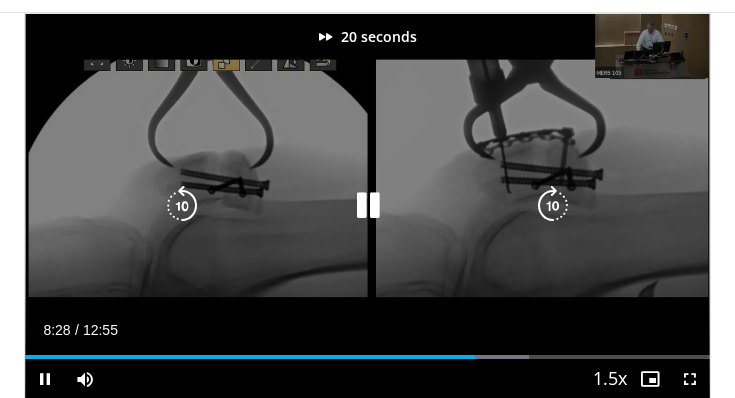click at bounding box center (553, 206) 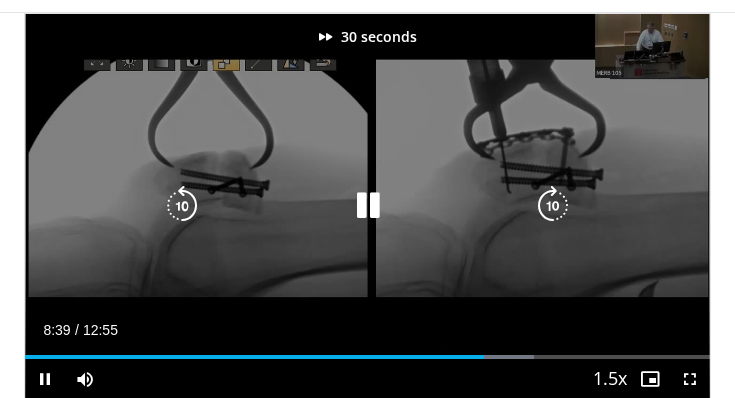 click at bounding box center (553, 206) 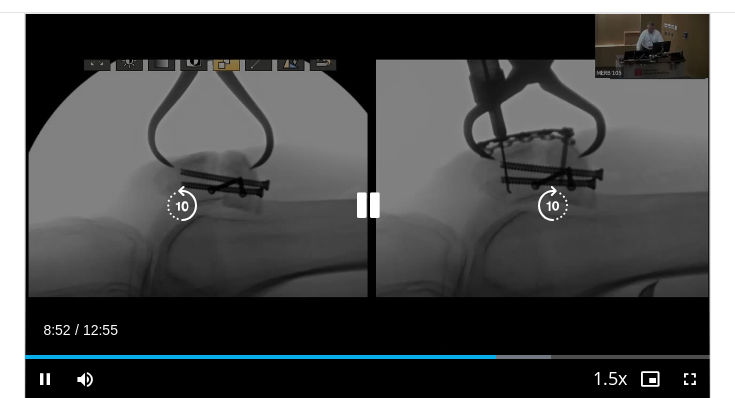 click at bounding box center (553, 206) 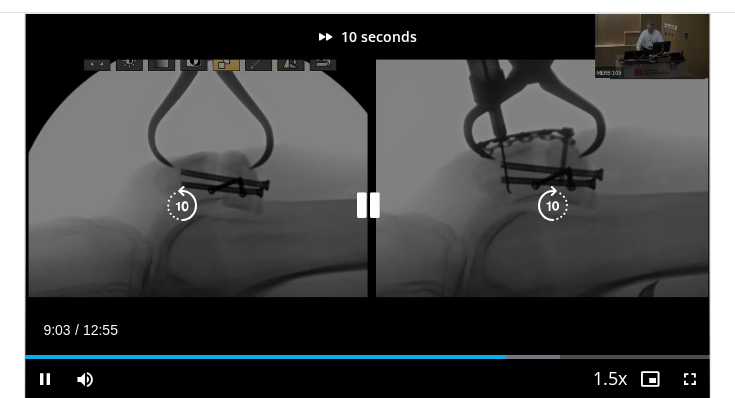 click at bounding box center (553, 206) 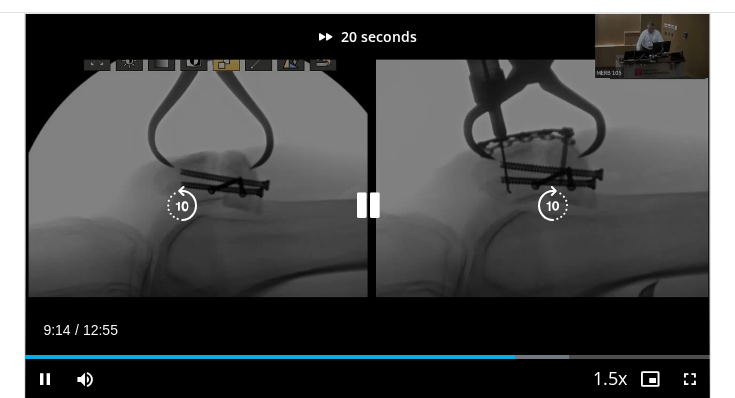 click at bounding box center [553, 206] 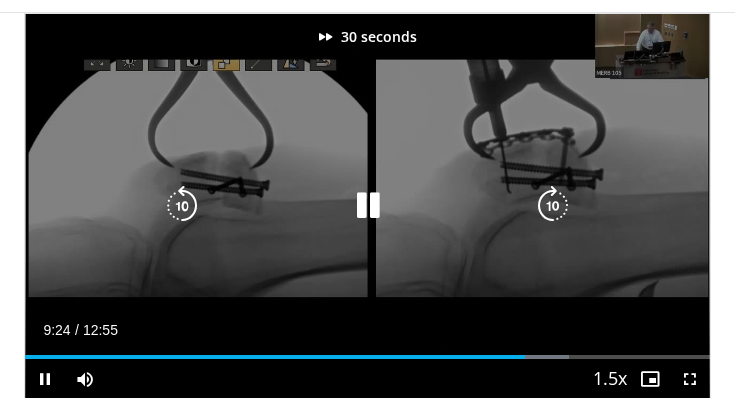 click at bounding box center (553, 206) 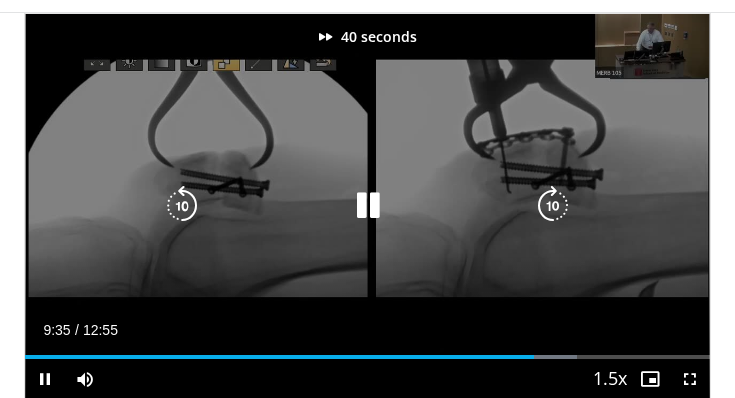 click at bounding box center (553, 206) 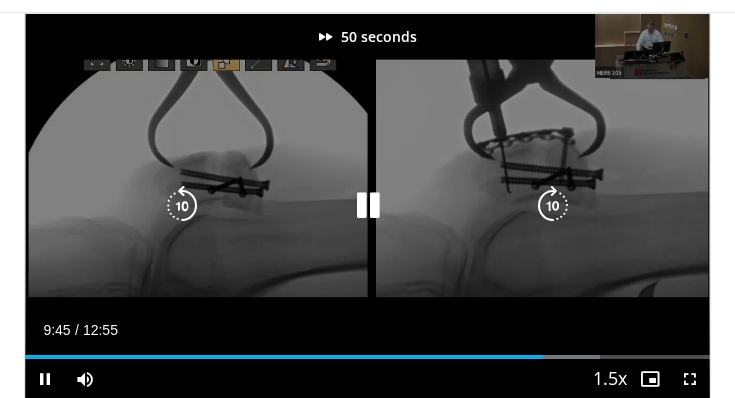 click at bounding box center (553, 206) 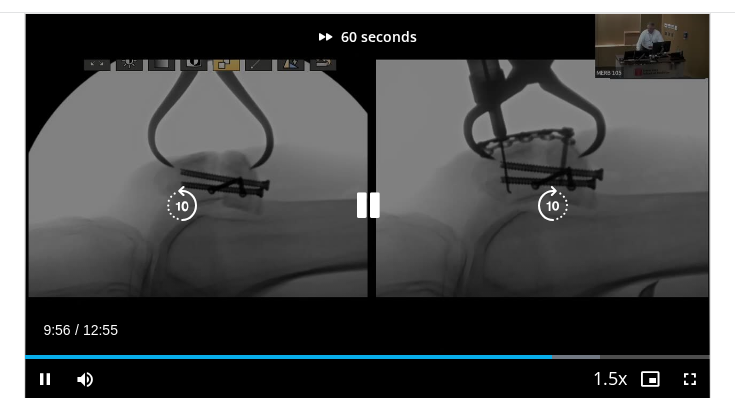 click at bounding box center (553, 206) 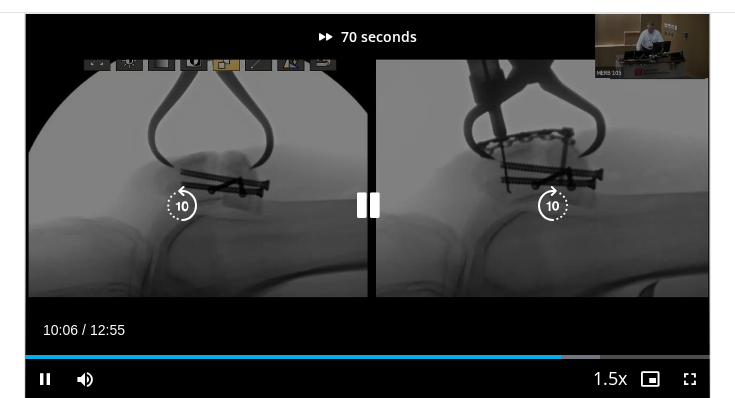 click at bounding box center [553, 206] 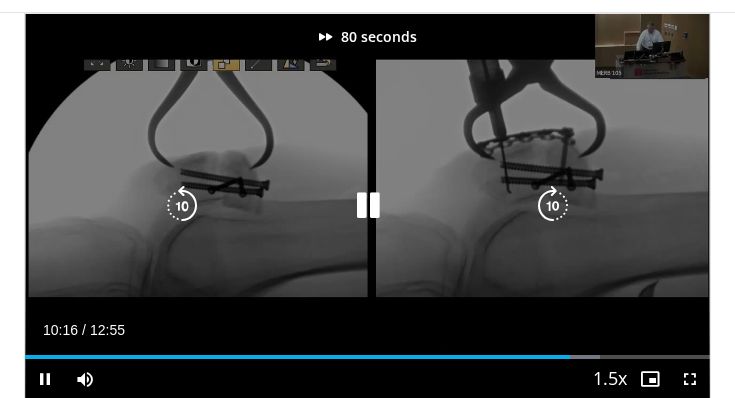 click at bounding box center [553, 206] 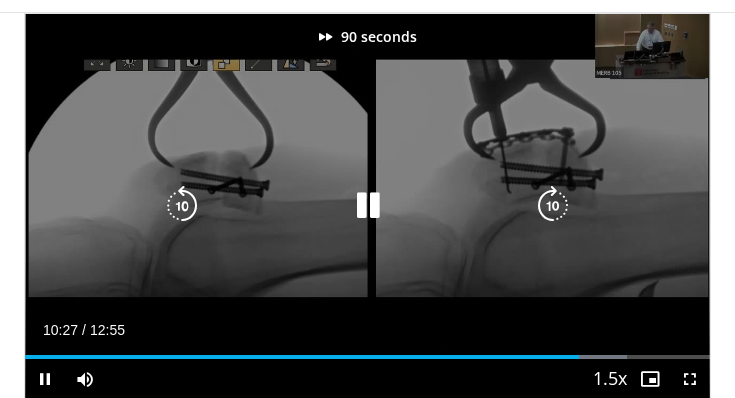 click at bounding box center (553, 206) 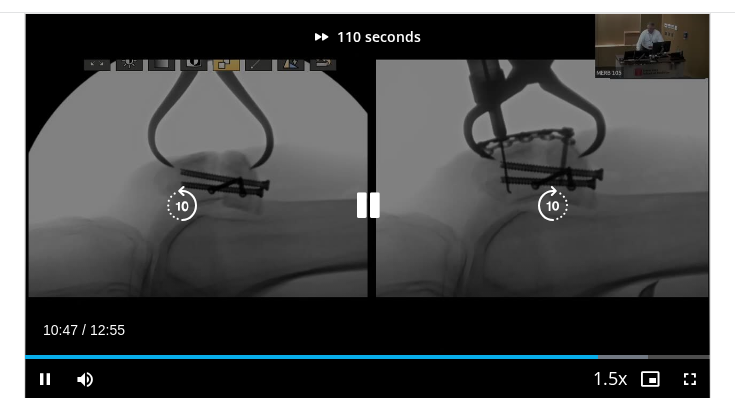 click at bounding box center [553, 206] 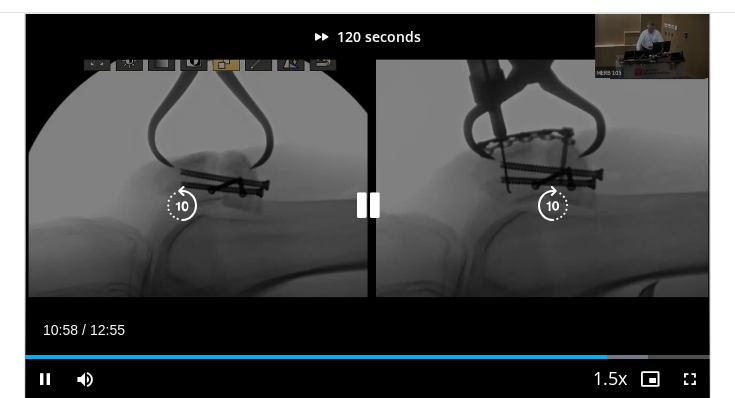 click at bounding box center [553, 206] 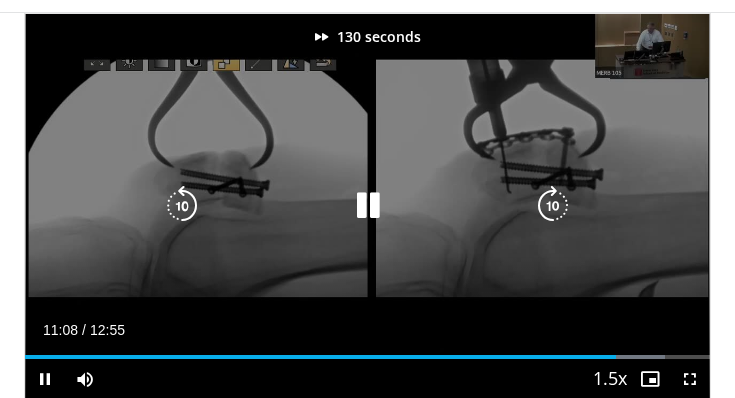 drag, startPoint x: 546, startPoint y: 202, endPoint x: 453, endPoint y: 155, distance: 104.20173 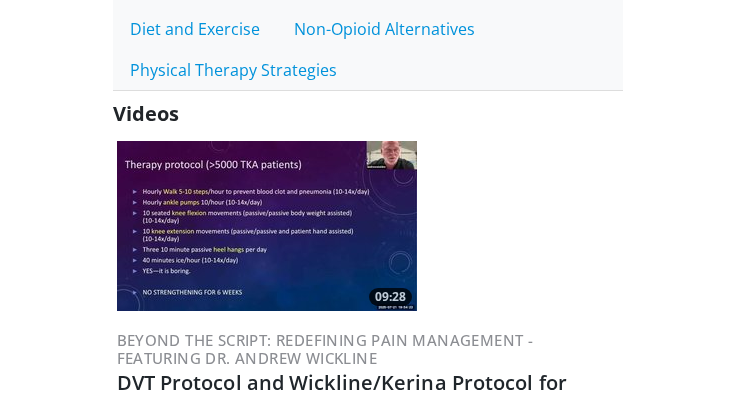 scroll, scrollTop: 656, scrollLeft: 0, axis: vertical 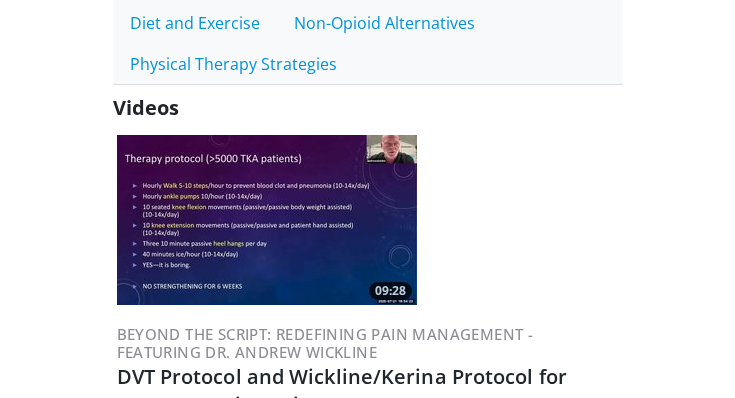 click at bounding box center (267, 220) 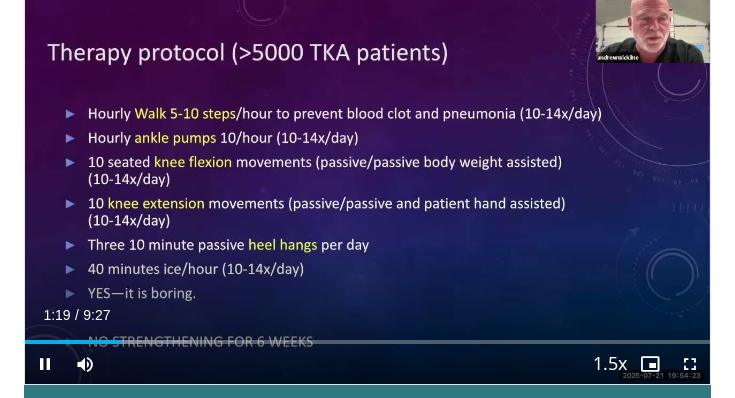 scroll, scrollTop: 578, scrollLeft: 0, axis: vertical 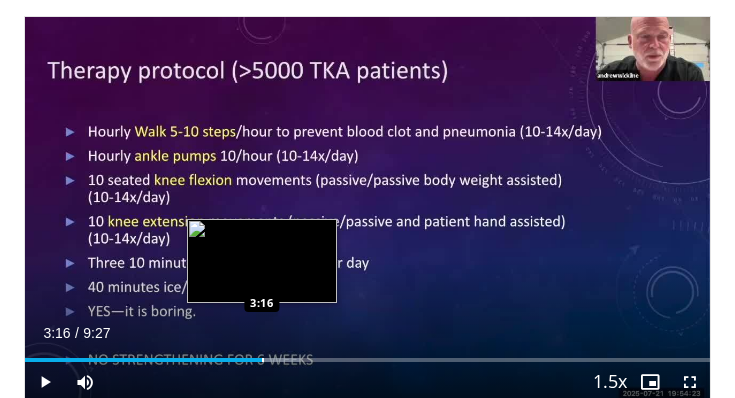 click on "Loaded :  40.17% 3:16 3:16" at bounding box center (367, 360) 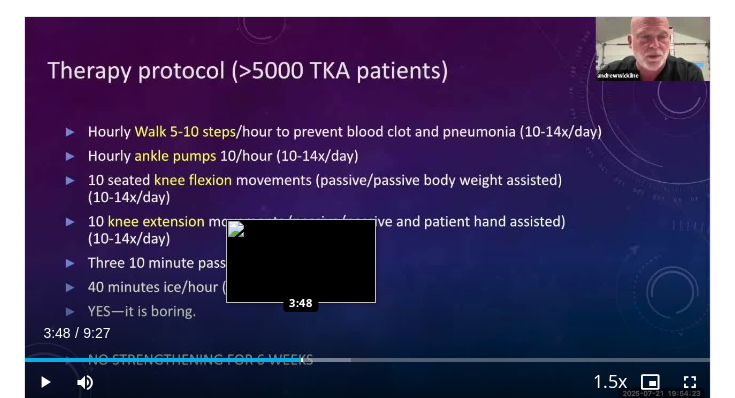 click on "Loaded :  47.56% 3:48 3:48" at bounding box center [367, 352] 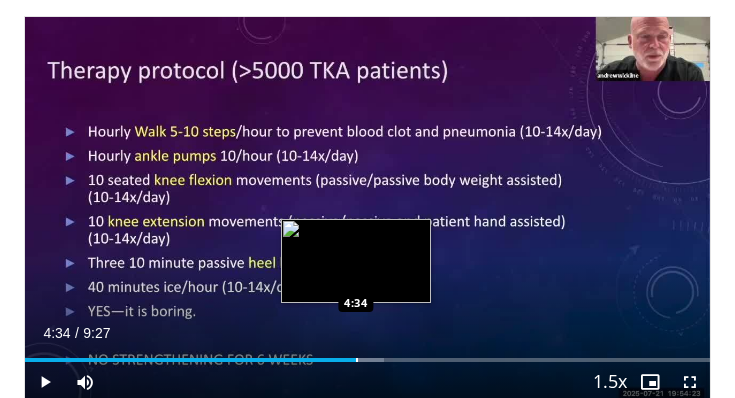 click on "Loaded :  52.40% 3:52 4:34" at bounding box center (367, 352) 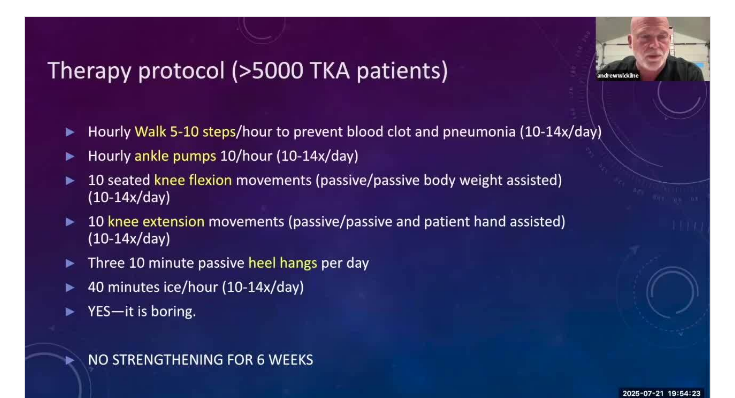 click on "**********" at bounding box center [367, 209] 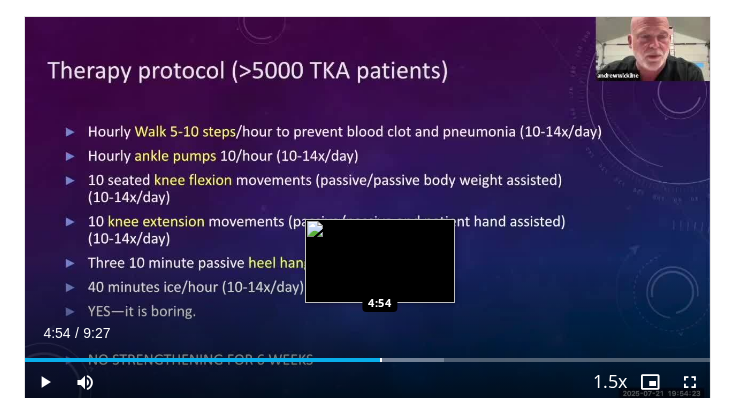 click on "Loaded :  61.14% 4:54 4:54" at bounding box center [367, 352] 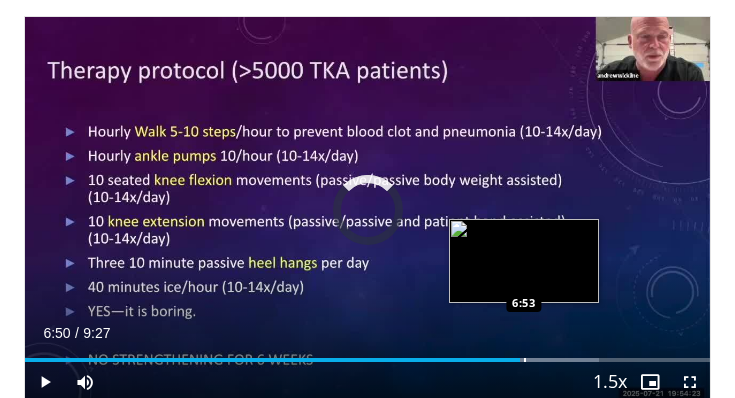 click at bounding box center (525, 360) 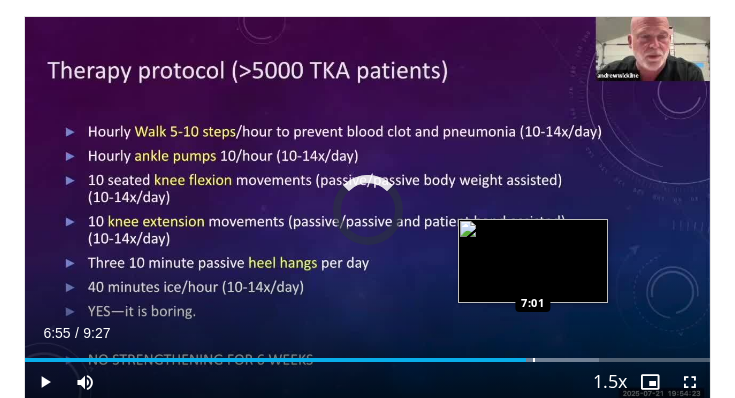 click on "Loaded :  83.85% 6:54 7:01" at bounding box center (367, 360) 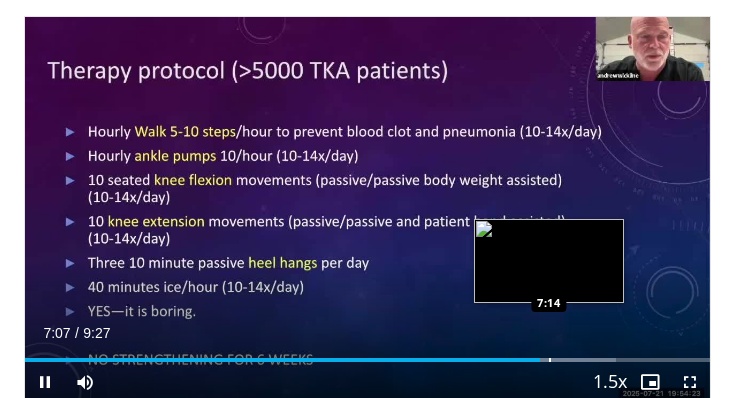 click at bounding box center (550, 360) 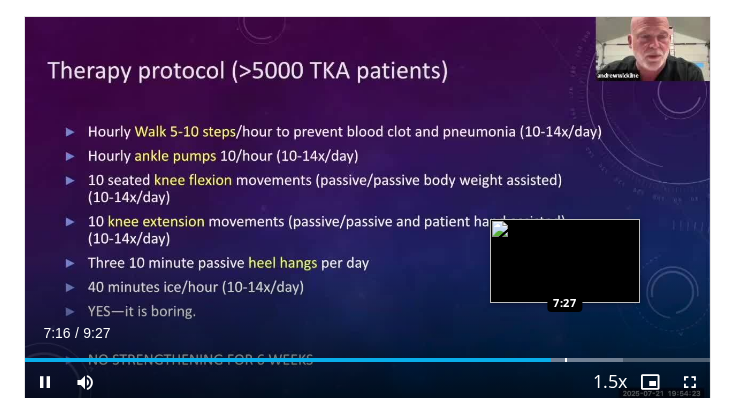 click on "Loaded :  87.35% 7:16 7:27" at bounding box center (367, 352) 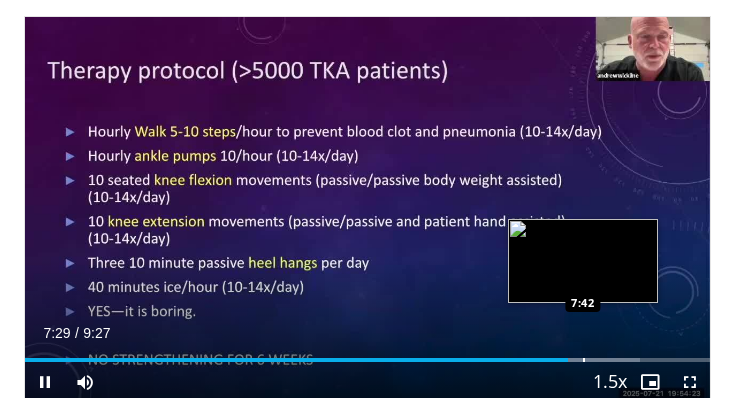 click on "Loaded :  89.83% 7:29 7:42" at bounding box center [367, 352] 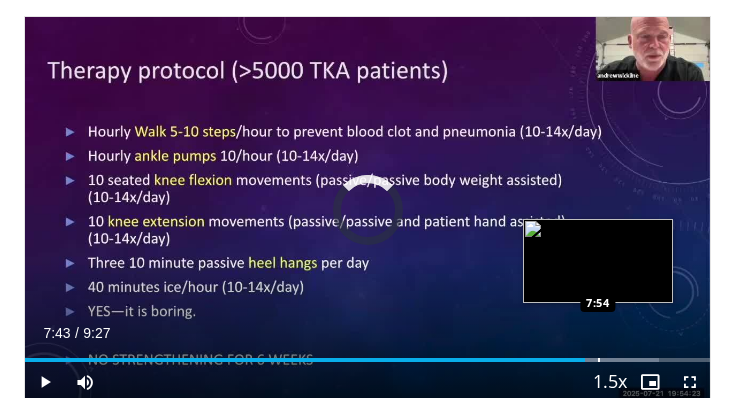 click on "Loaded :  92.59% 7:44 7:54" at bounding box center [367, 352] 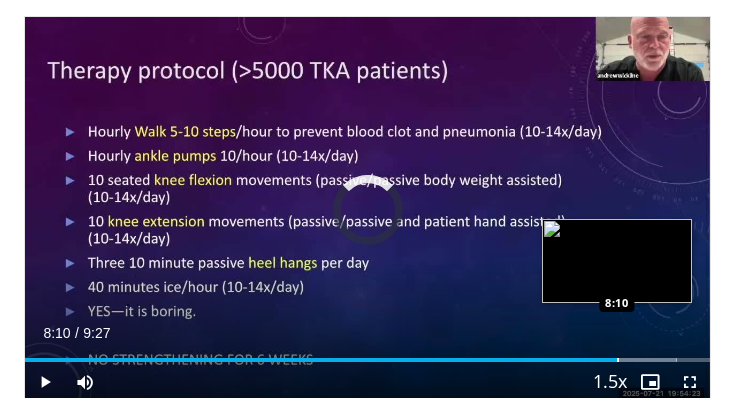 click on "Loaded :  95.11% 7:56 8:10" at bounding box center [367, 352] 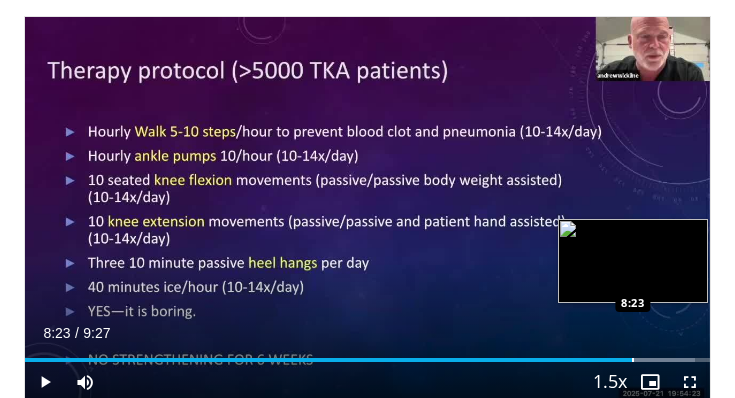 click on "Loaded :  97.83% 8:23 8:23" at bounding box center [367, 352] 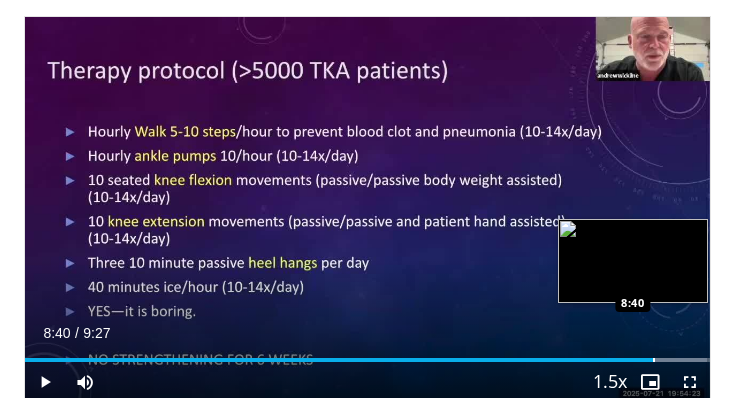click on "Loaded :  99.58% 8:40 8:40" at bounding box center (367, 352) 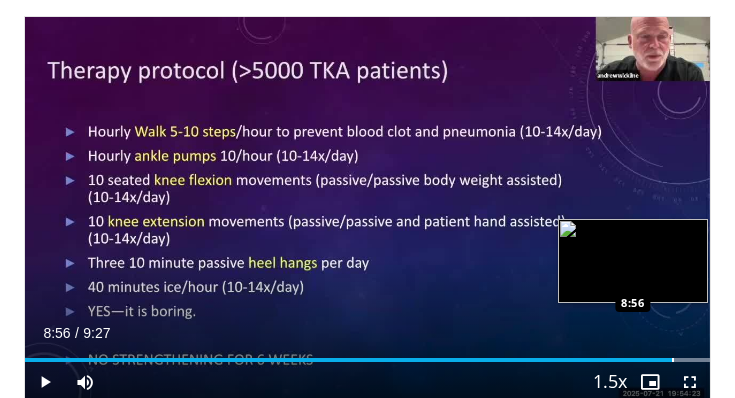 click at bounding box center (673, 360) 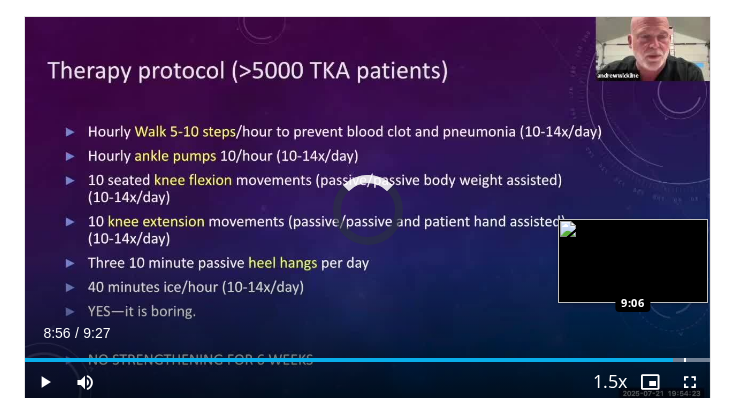 click at bounding box center (685, 360) 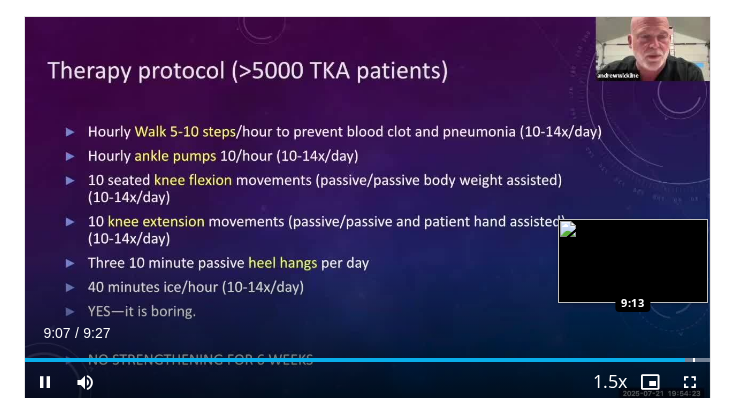 click at bounding box center (694, 360) 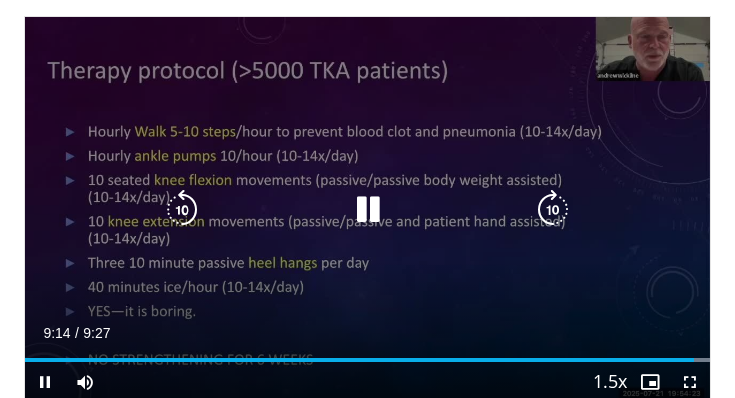 click on "**********" at bounding box center (367, 209) 